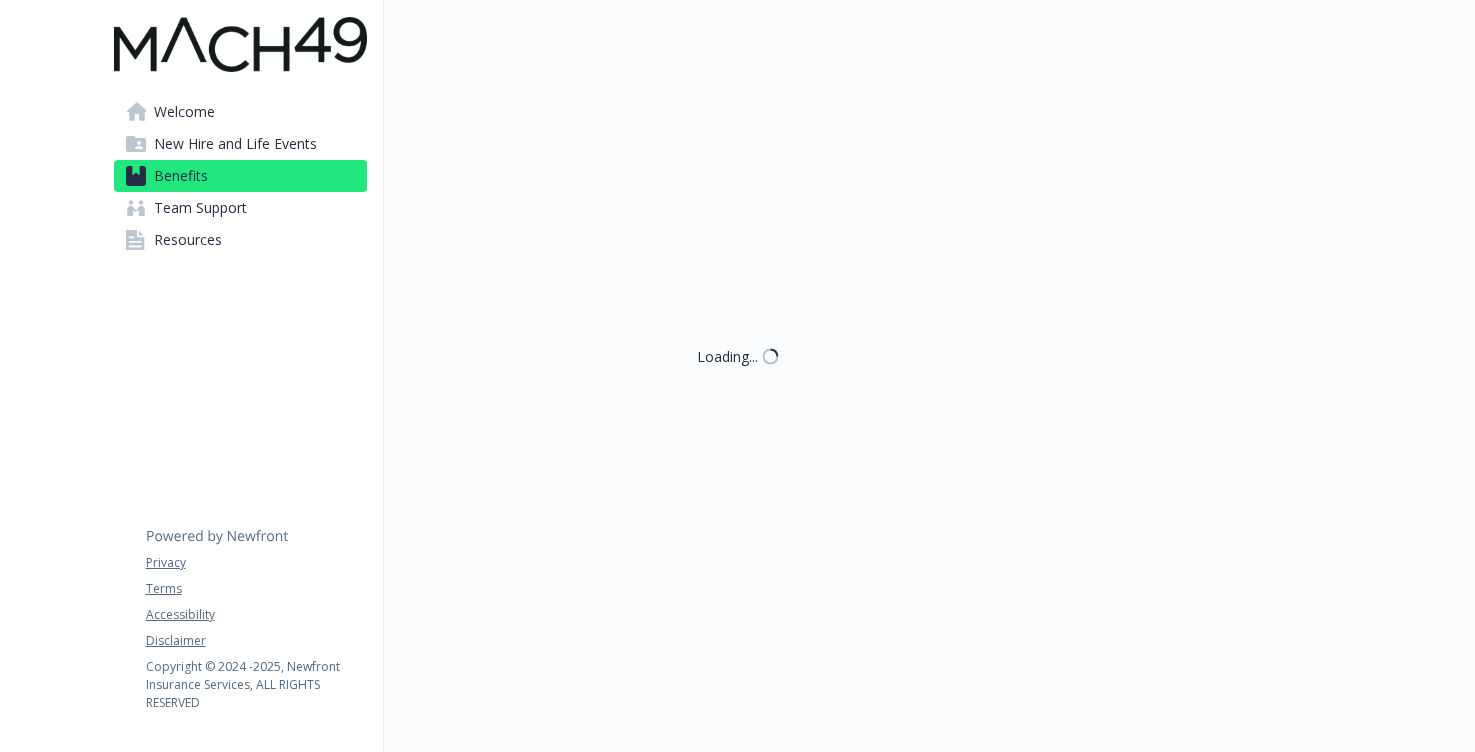 scroll, scrollTop: 0, scrollLeft: 0, axis: both 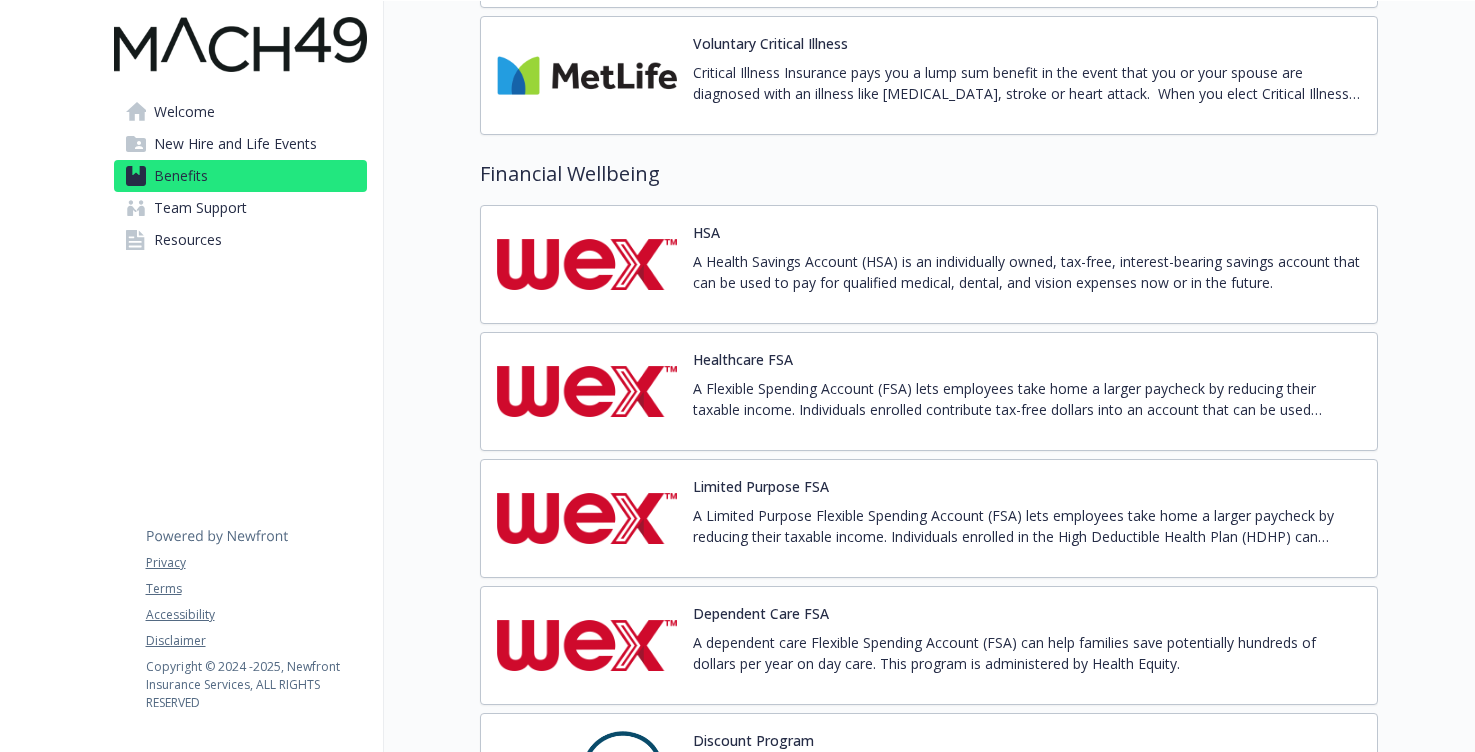 click on "A Health Savings Account (HSA) is an individually owned, tax-free, interest-bearing savings account that can be used to pay for qualified medical, dental, and vision expenses now or in the future." at bounding box center (1027, 272) 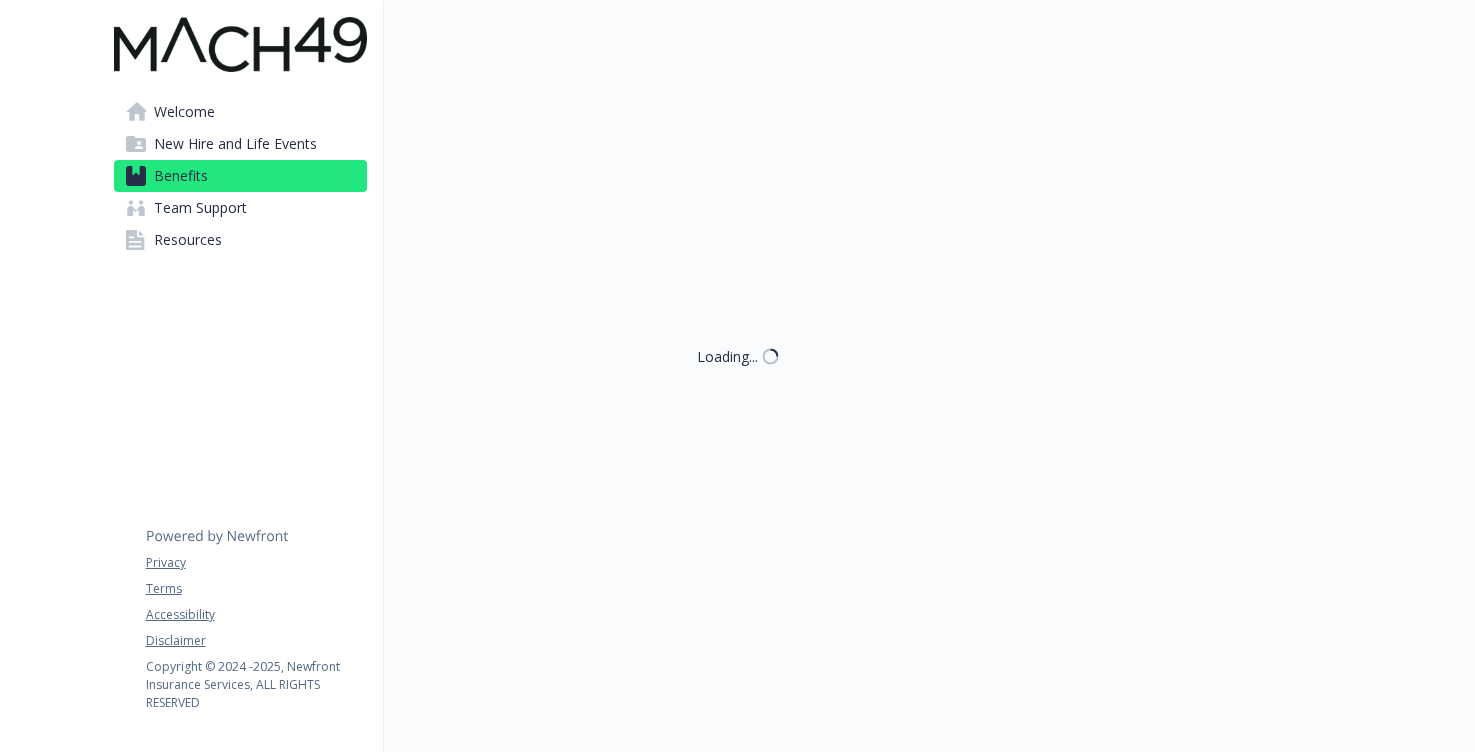 scroll, scrollTop: 2229, scrollLeft: 0, axis: vertical 